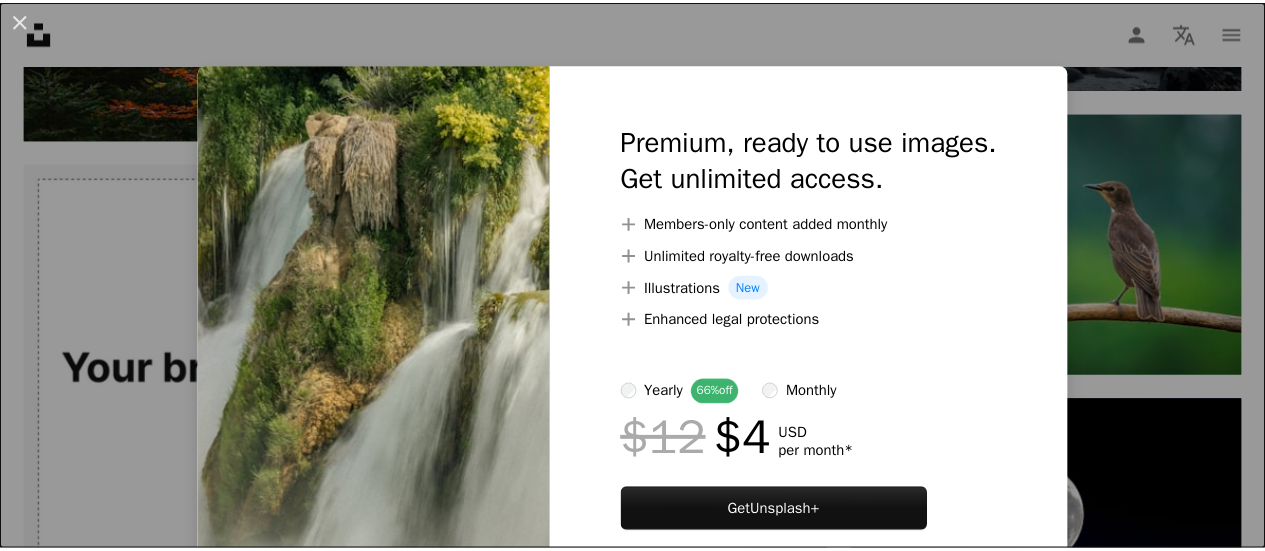 scroll, scrollTop: 3200, scrollLeft: 0, axis: vertical 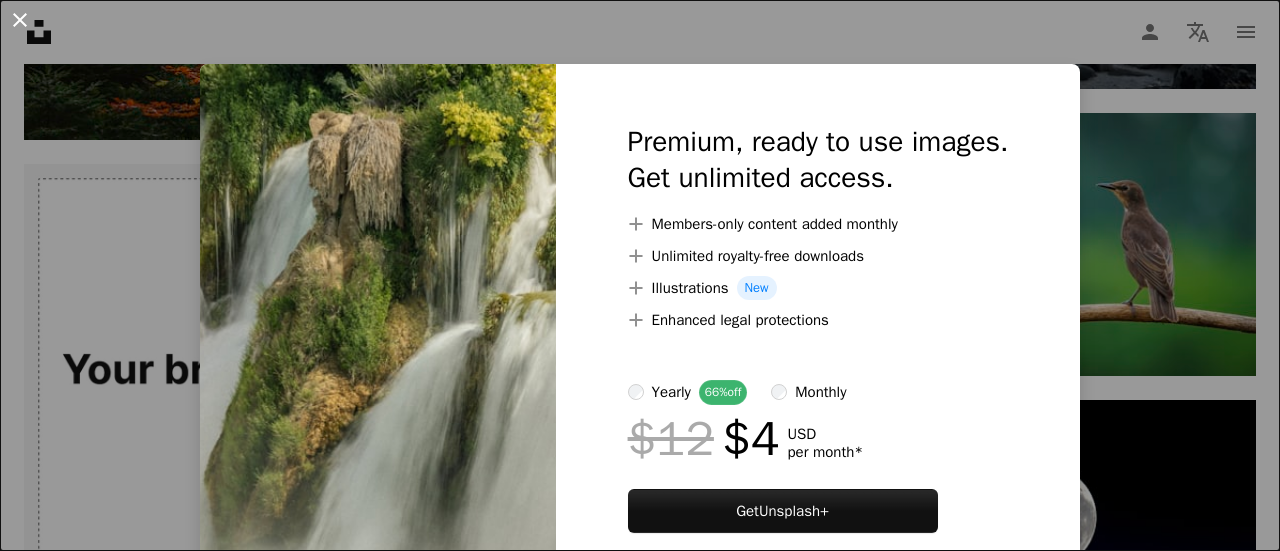 click on "An X shape" at bounding box center [20, 20] 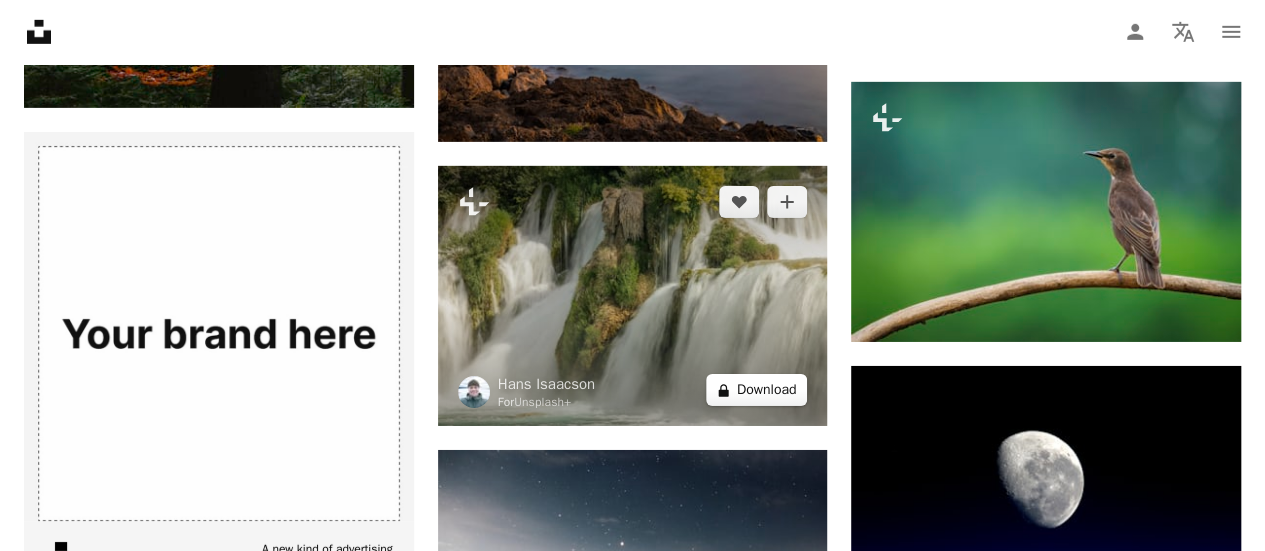 click on "A lock Download" at bounding box center [757, 390] 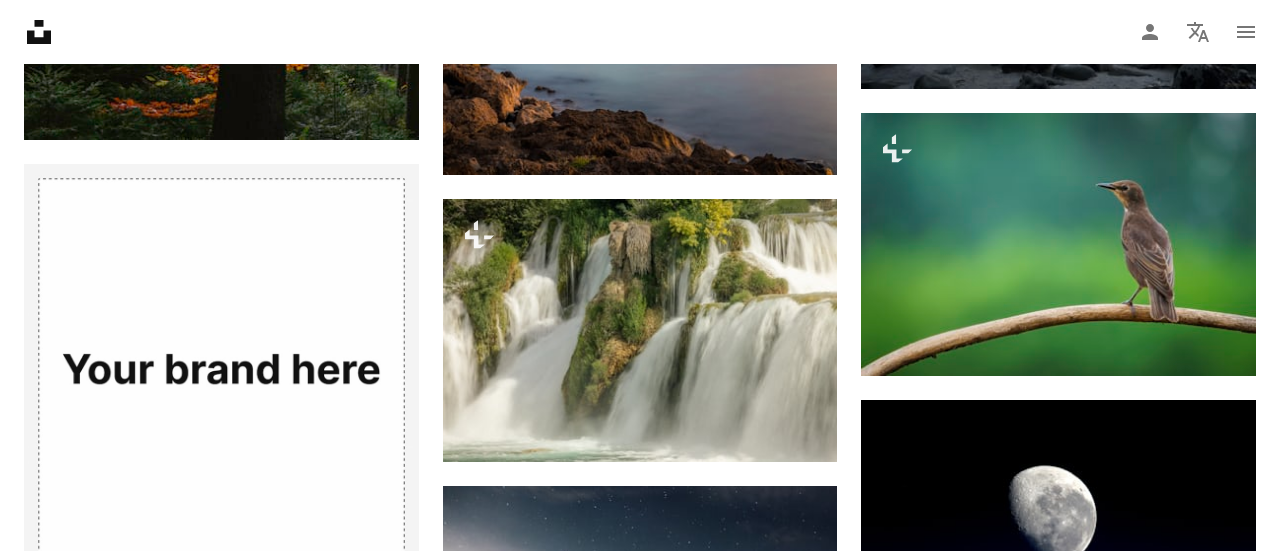 click on "An X shape Premium, ready to use images. Get unlimited access. A plus sign Members-only content added monthly A plus sign Unlimited royalty-free downloads A plus sign Illustrations  New A plus sign Enhanced legal protections yearly 66%  off monthly $12   $4 USD per month * Get  Unsplash+ * When paid annually, billed upfront  $48 Taxes where applicable. Renews automatically. Cancel anytime." at bounding box center (640, 4460) 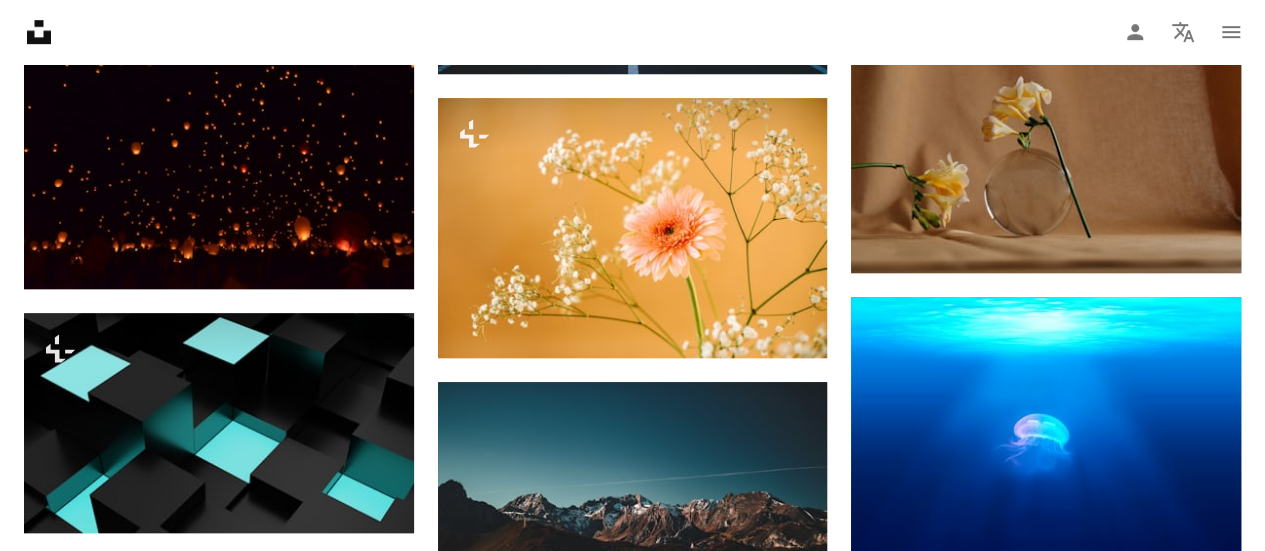 scroll, scrollTop: 4100, scrollLeft: 0, axis: vertical 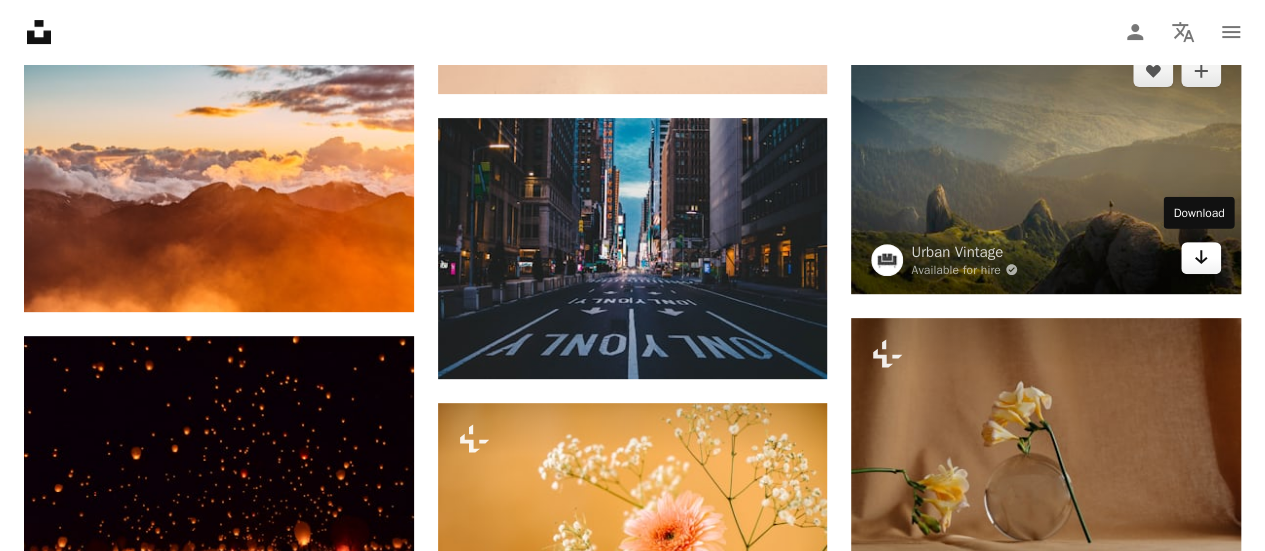 click on "Arrow pointing down" 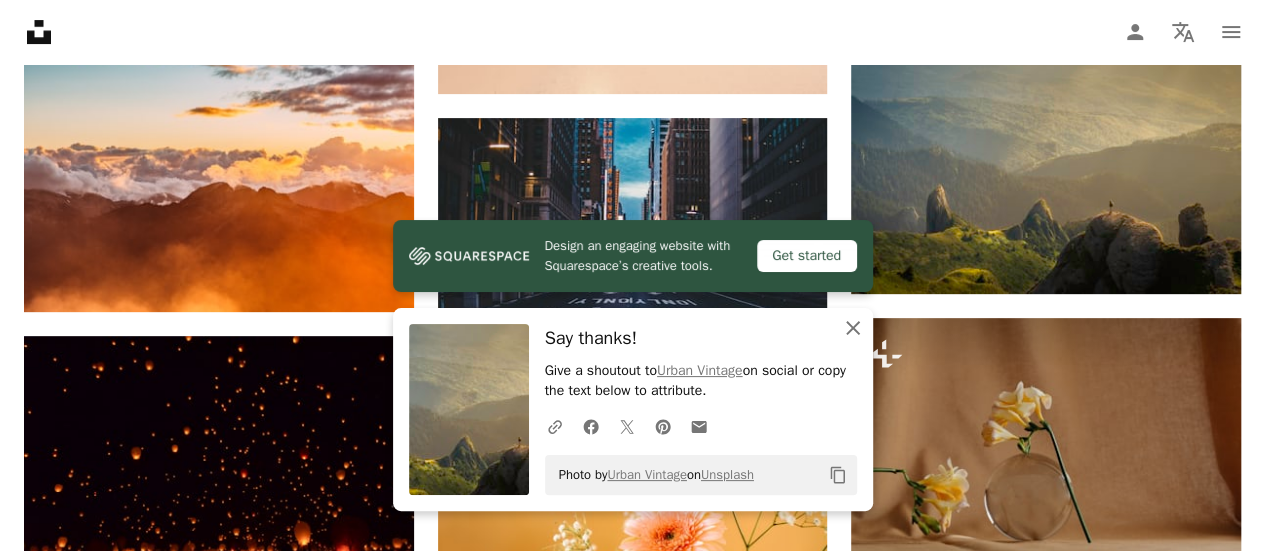 click on "An X shape" 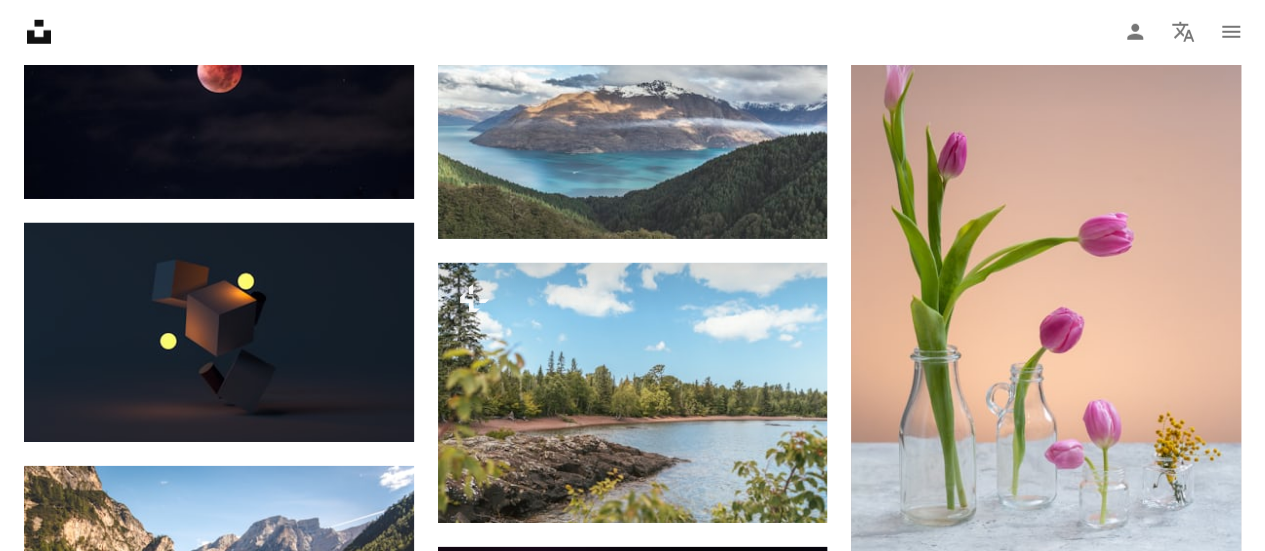 scroll, scrollTop: 7000, scrollLeft: 0, axis: vertical 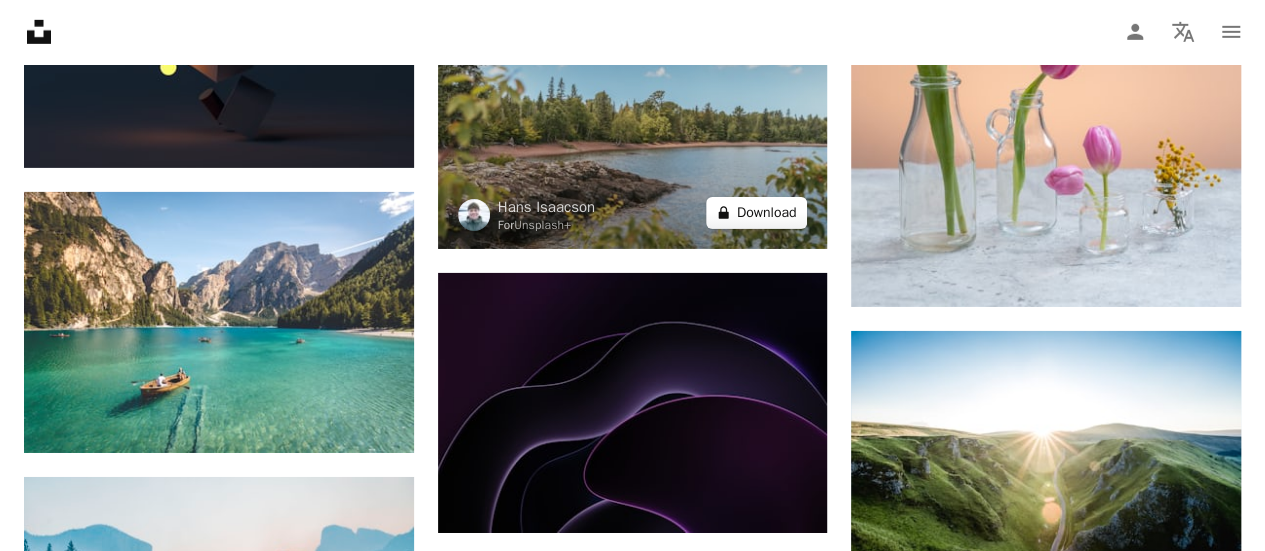 click on "A lock Download" at bounding box center (757, 213) 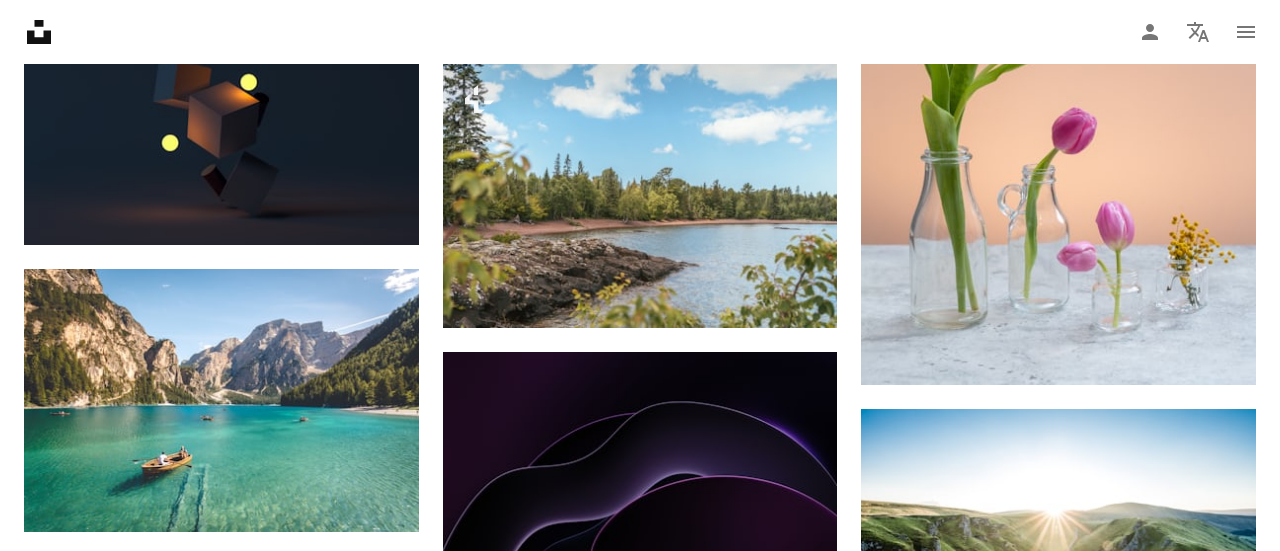 click on "An X shape Premium, ready to use images. Get unlimited access. A plus sign Members-only content added monthly A plus sign Unlimited royalty-free downloads A plus sign Illustrations  New A plus sign Enhanced legal protections yearly 66%  off monthly $12   $4 USD per month * Get  Unsplash+ * When paid annually, billed upfront  $48 Taxes where applicable. Renews automatically. Cancel anytime." at bounding box center (640, 4676) 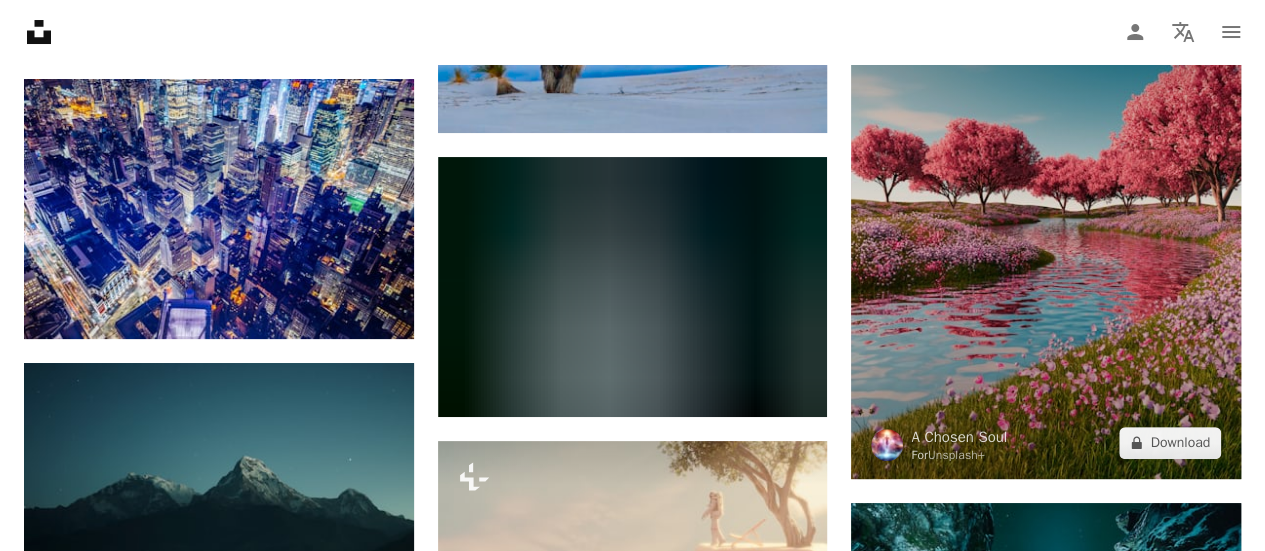 scroll, scrollTop: 7700, scrollLeft: 0, axis: vertical 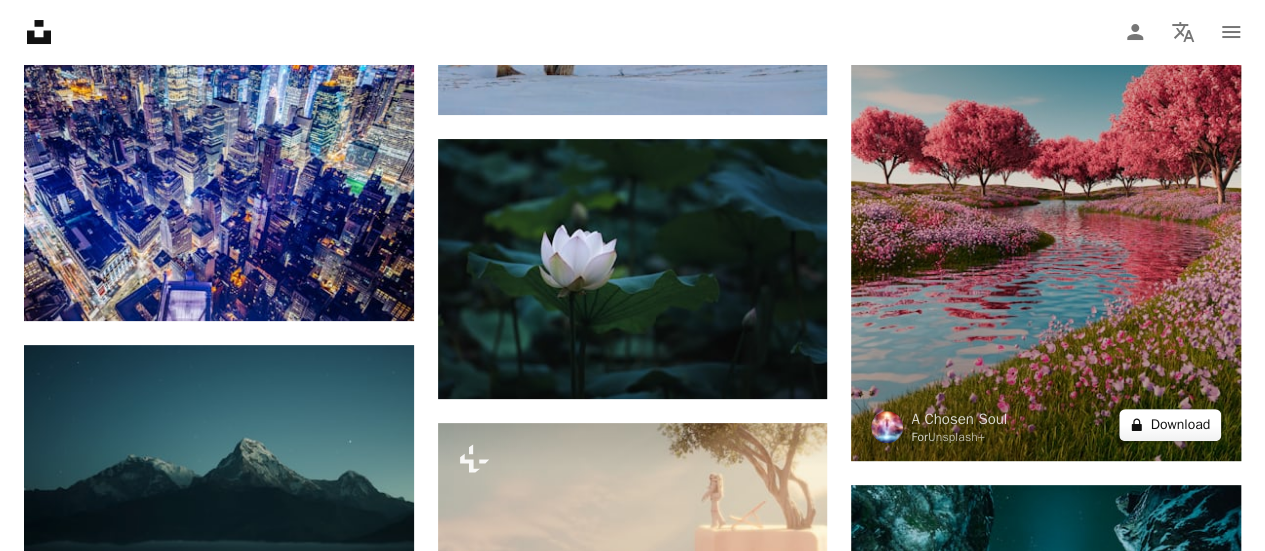 click 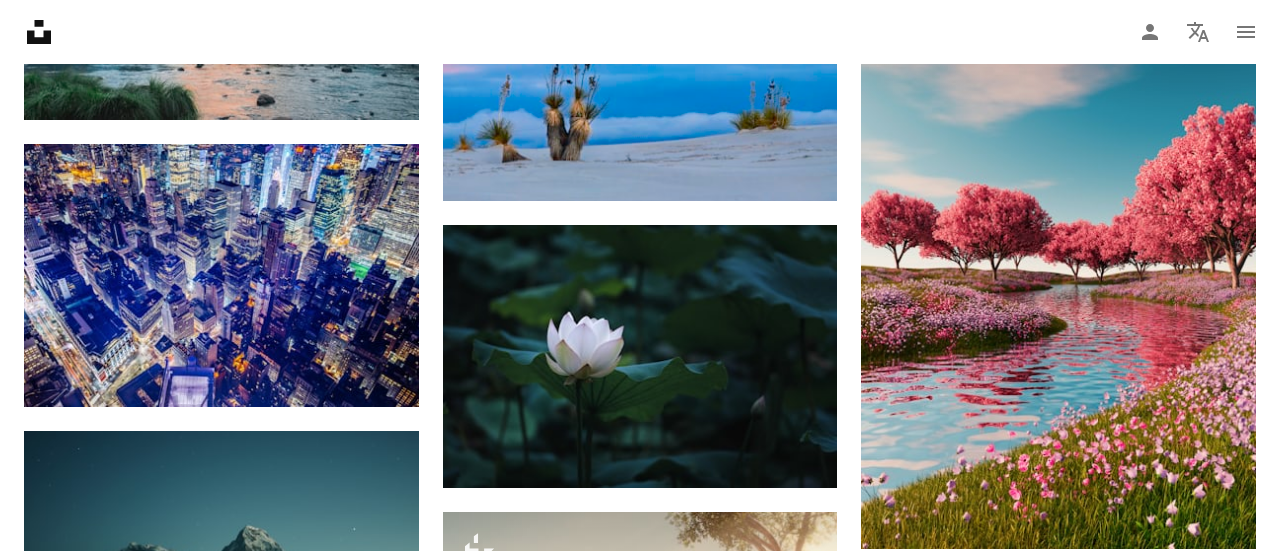 click on "An X shape Premium, ready to use images. Get unlimited access. A plus sign Members-only content added monthly A plus sign Unlimited royalty-free downloads A plus sign Illustrations  New A plus sign Enhanced legal protections yearly 66%  off monthly $12   $4 USD per month * Get  Unsplash+ * When paid annually, billed upfront  $48 Taxes where applicable. Renews automatically. Cancel anytime." at bounding box center (640, 3976) 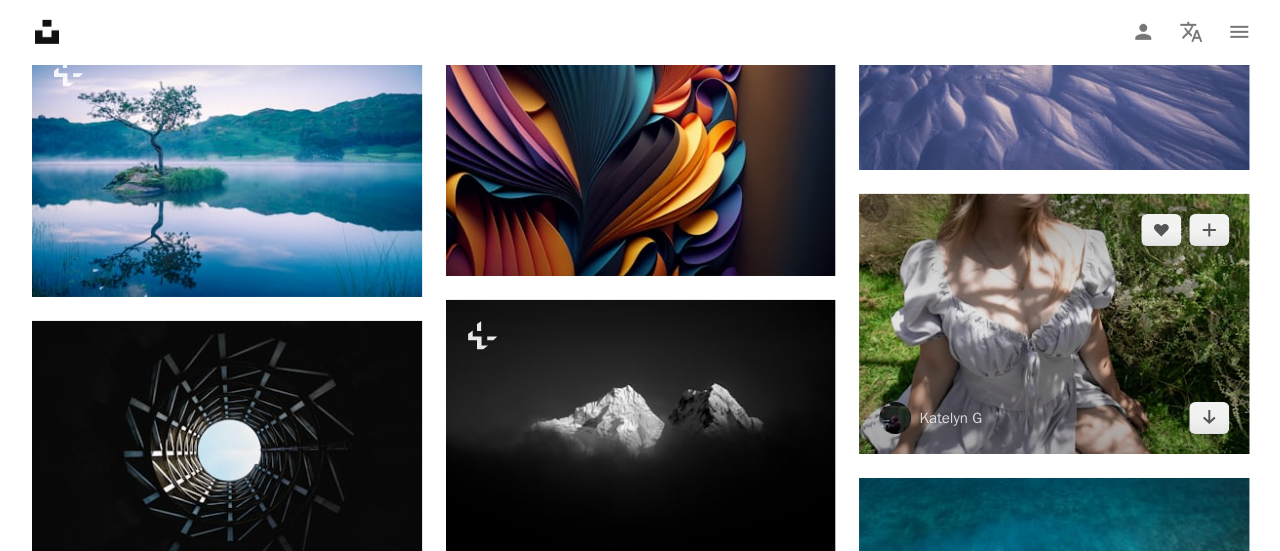 scroll, scrollTop: 10800, scrollLeft: 0, axis: vertical 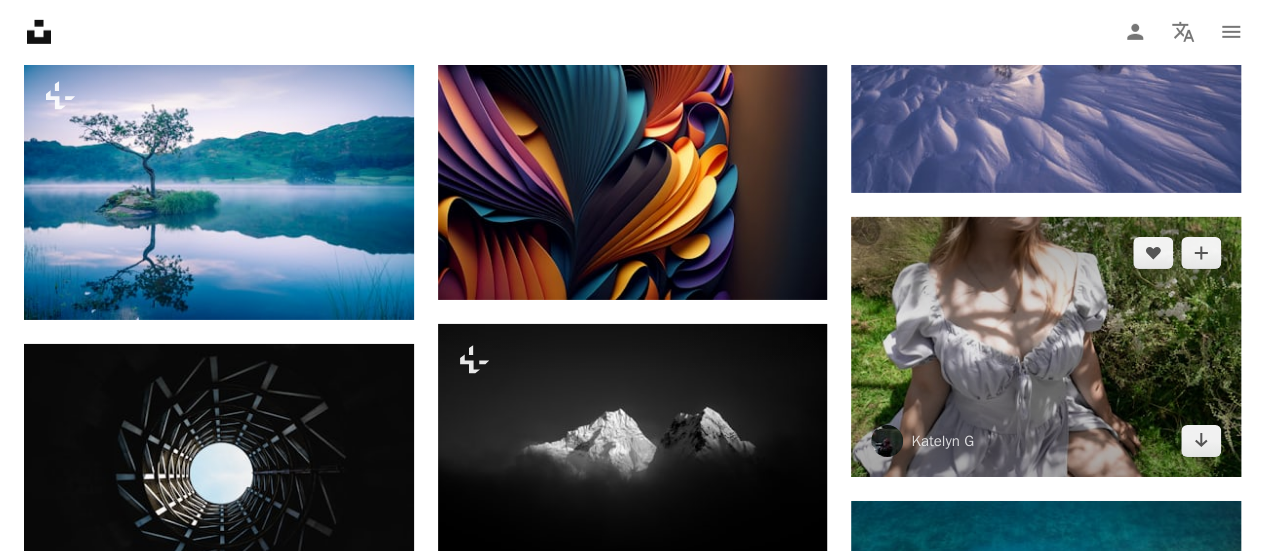 click at bounding box center [1046, 347] 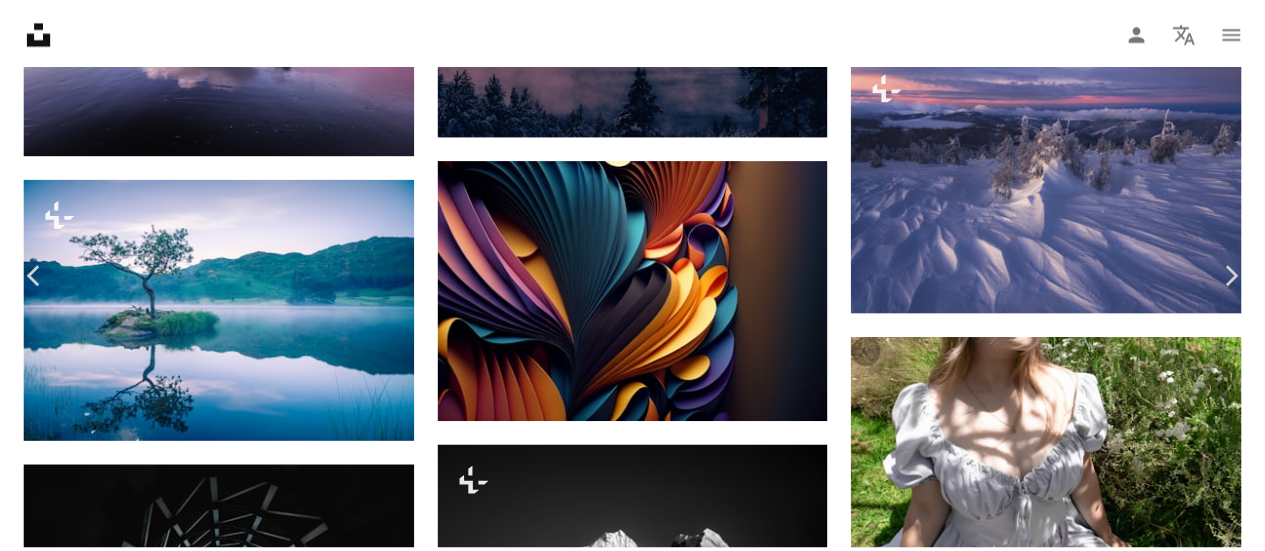 scroll, scrollTop: 0, scrollLeft: 0, axis: both 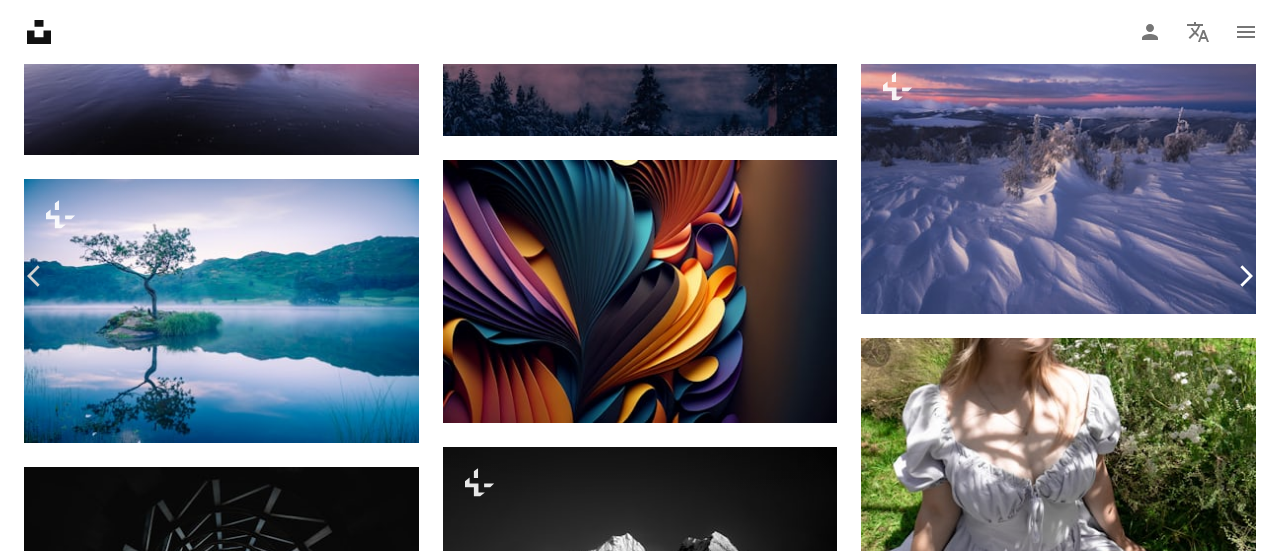 click on "Chevron right" at bounding box center [1245, 276] 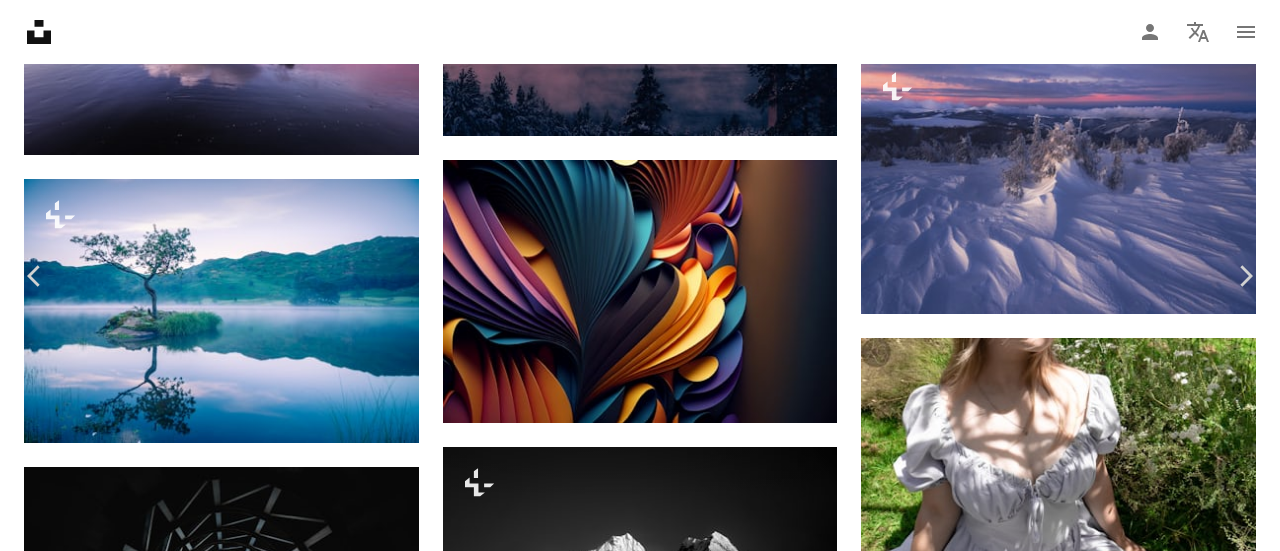 click on "An X shape" at bounding box center [20, 20] 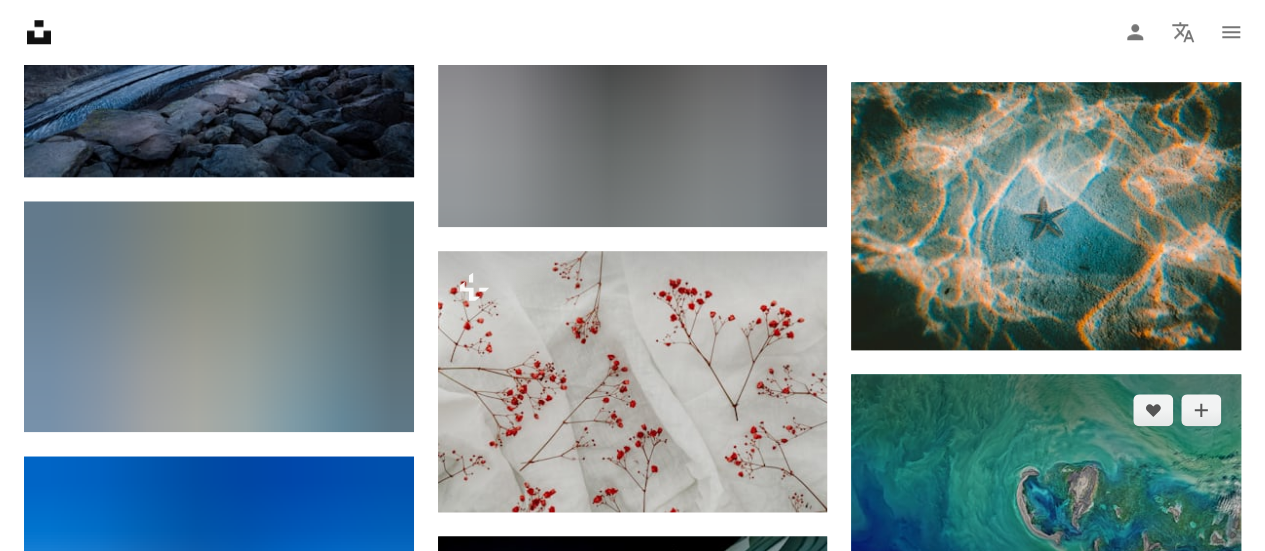 scroll, scrollTop: 12400, scrollLeft: 0, axis: vertical 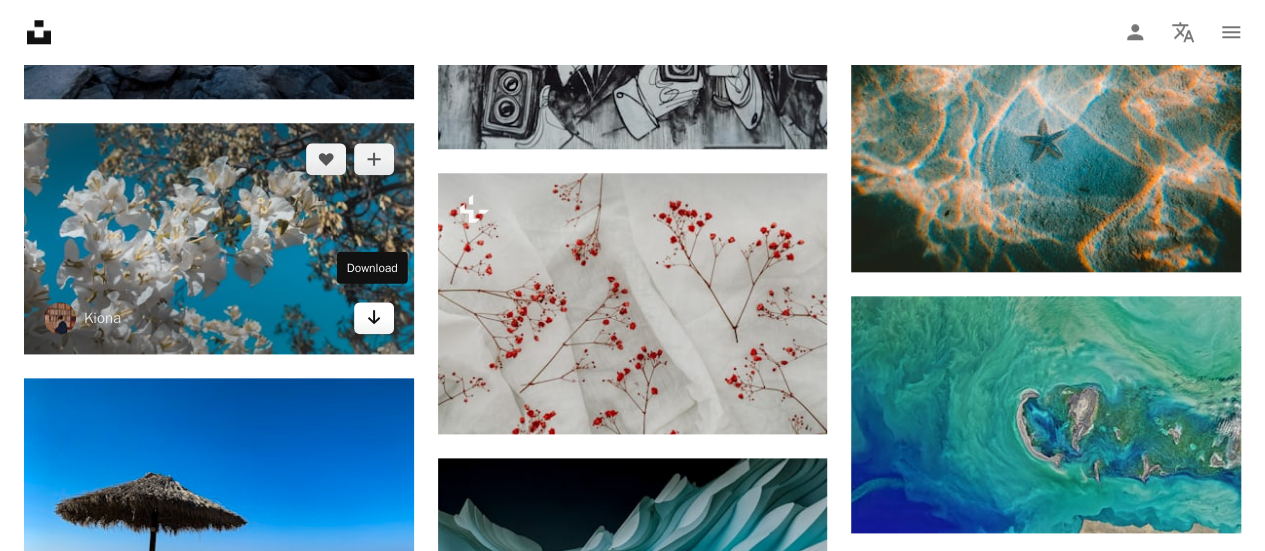 click on "Arrow pointing down" 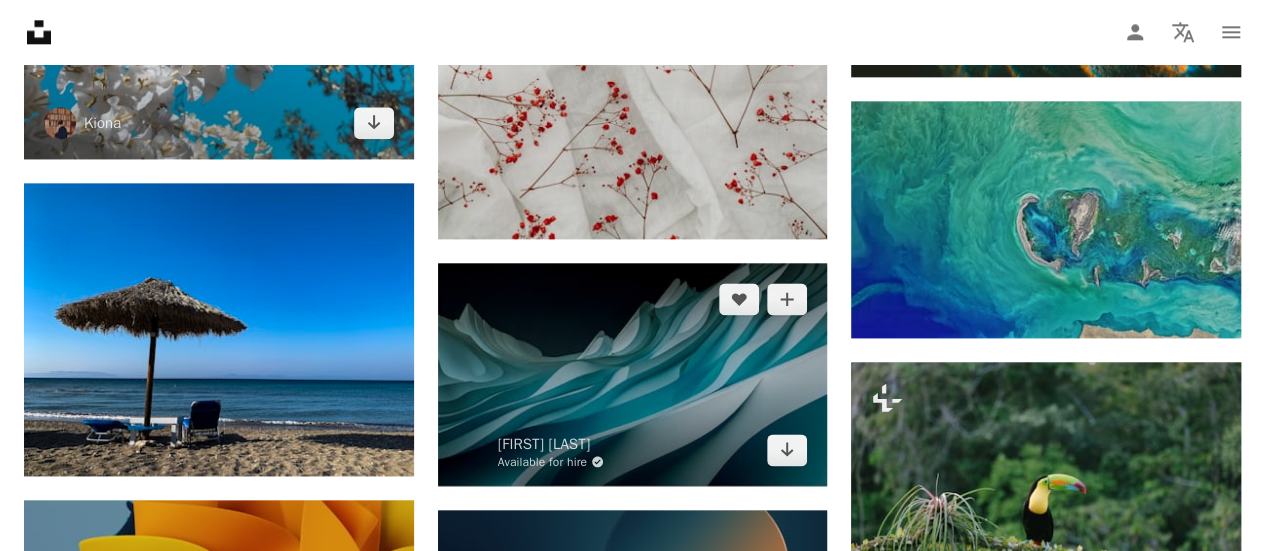 scroll, scrollTop: 12700, scrollLeft: 0, axis: vertical 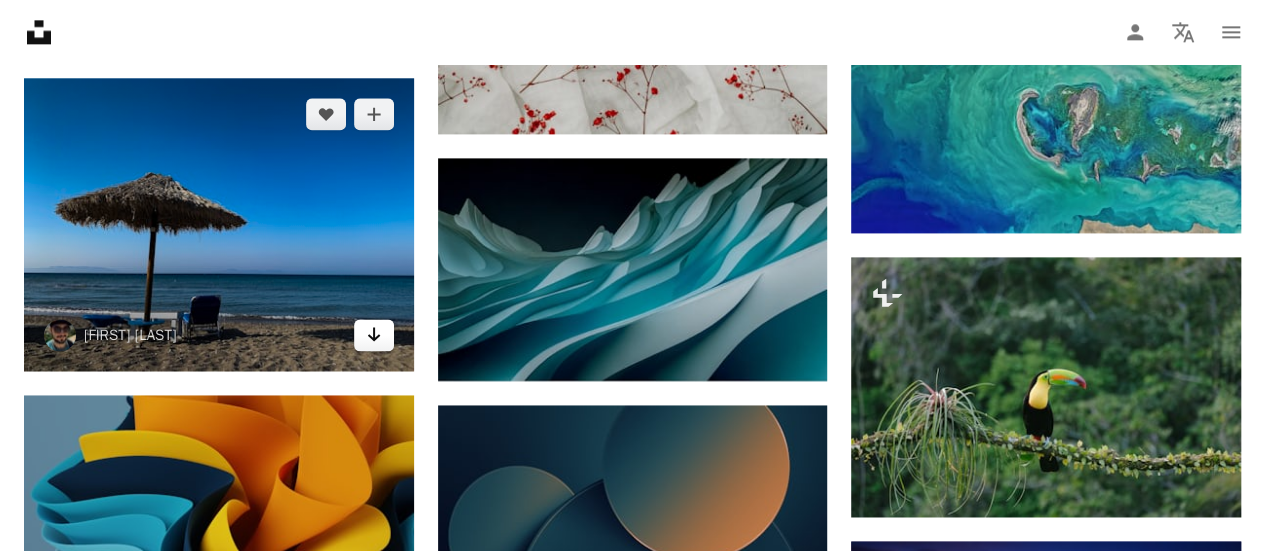 click 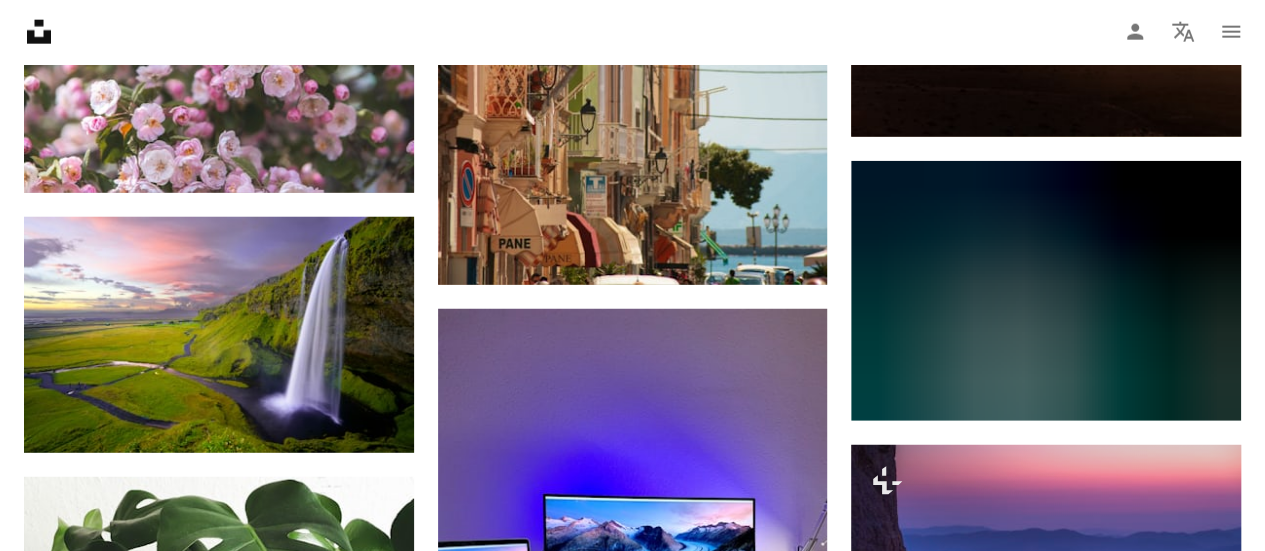 scroll, scrollTop: 13700, scrollLeft: 0, axis: vertical 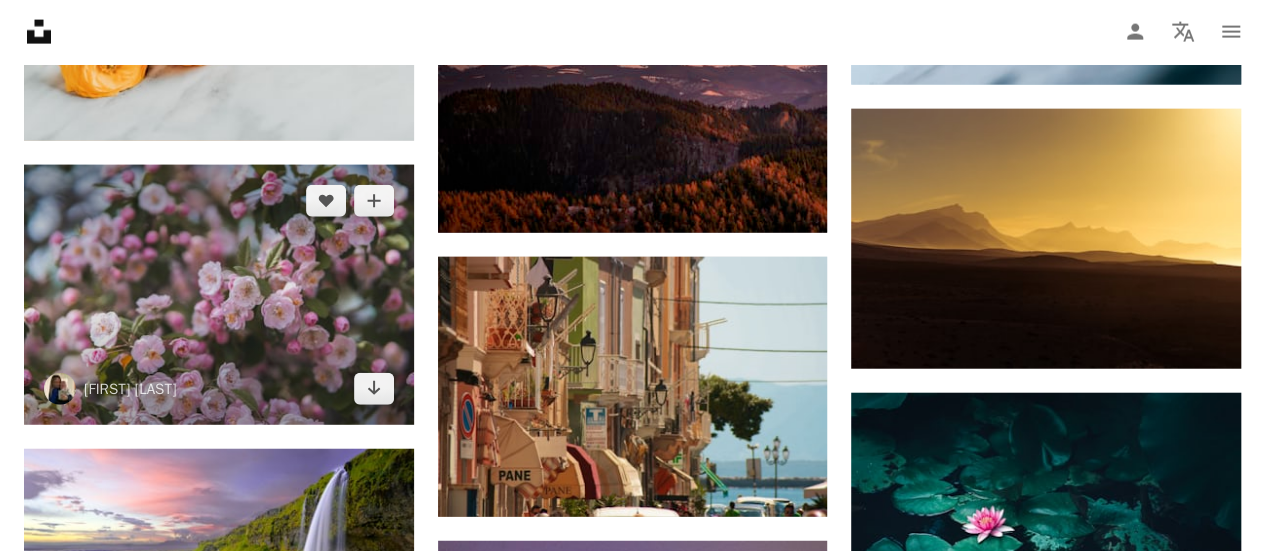 click at bounding box center [219, 295] 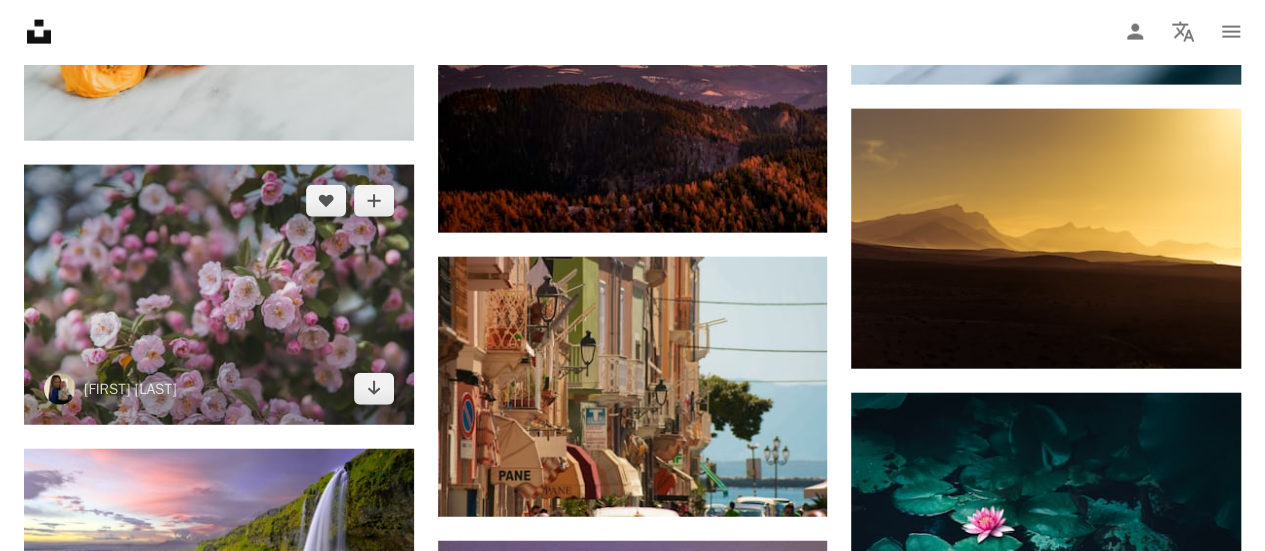 click at bounding box center [219, 295] 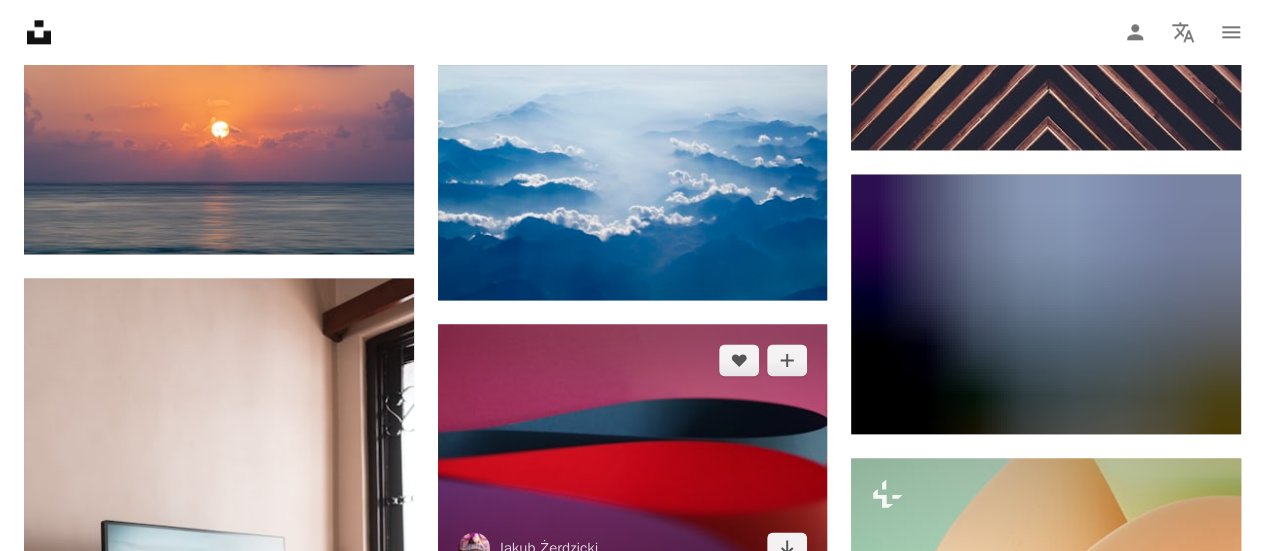 scroll, scrollTop: 16400, scrollLeft: 0, axis: vertical 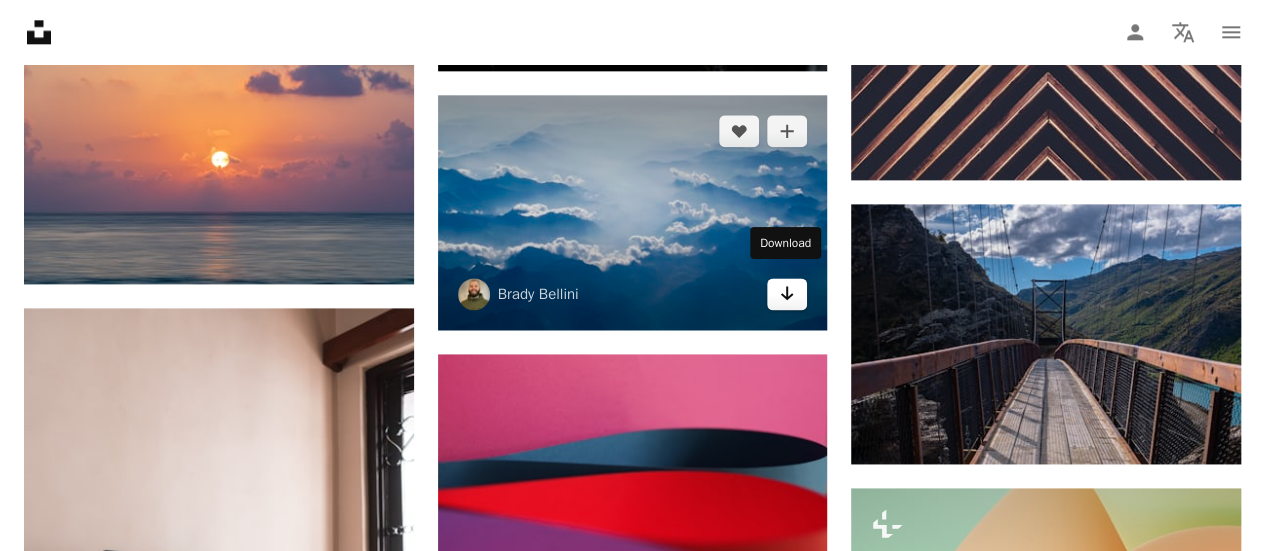 click on "Arrow pointing down" 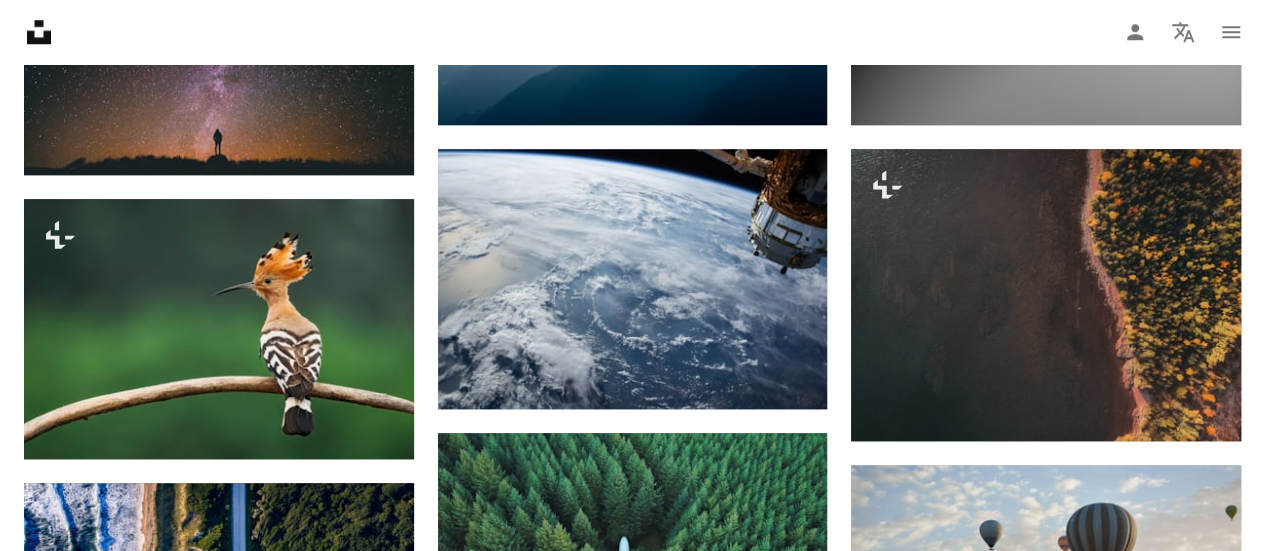 scroll, scrollTop: 19900, scrollLeft: 0, axis: vertical 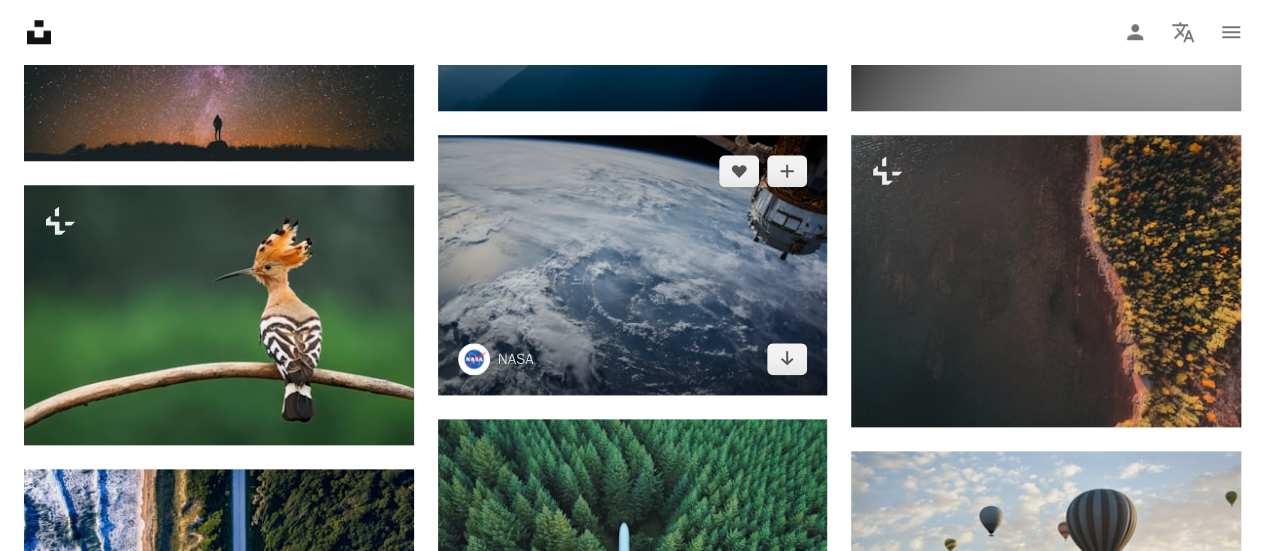 click at bounding box center [633, 264] 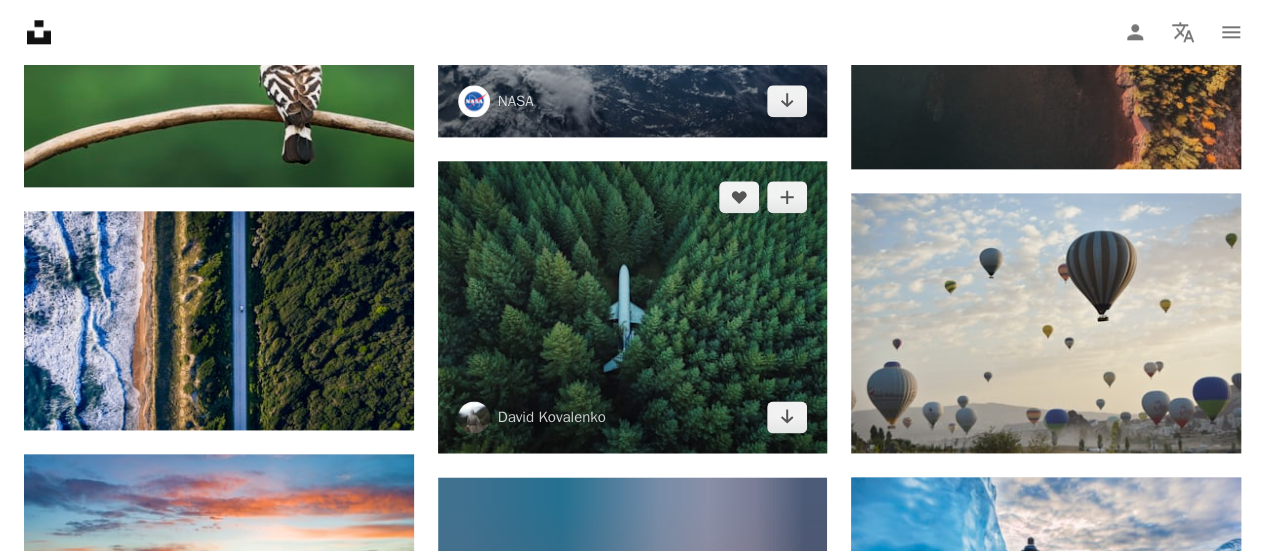 scroll, scrollTop: 20200, scrollLeft: 0, axis: vertical 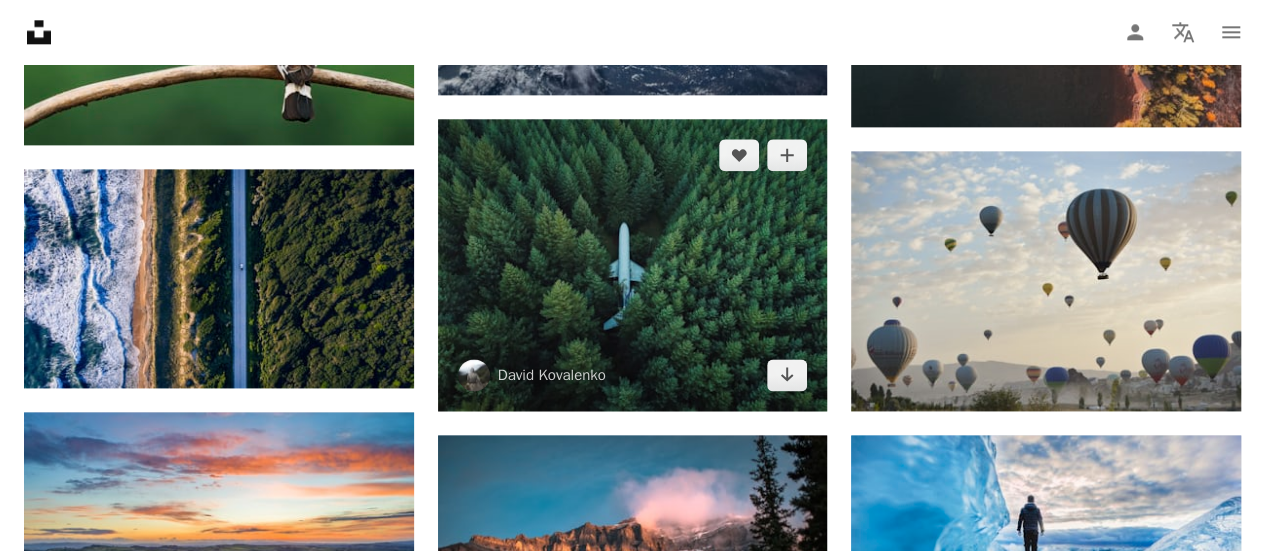 click at bounding box center [633, 265] 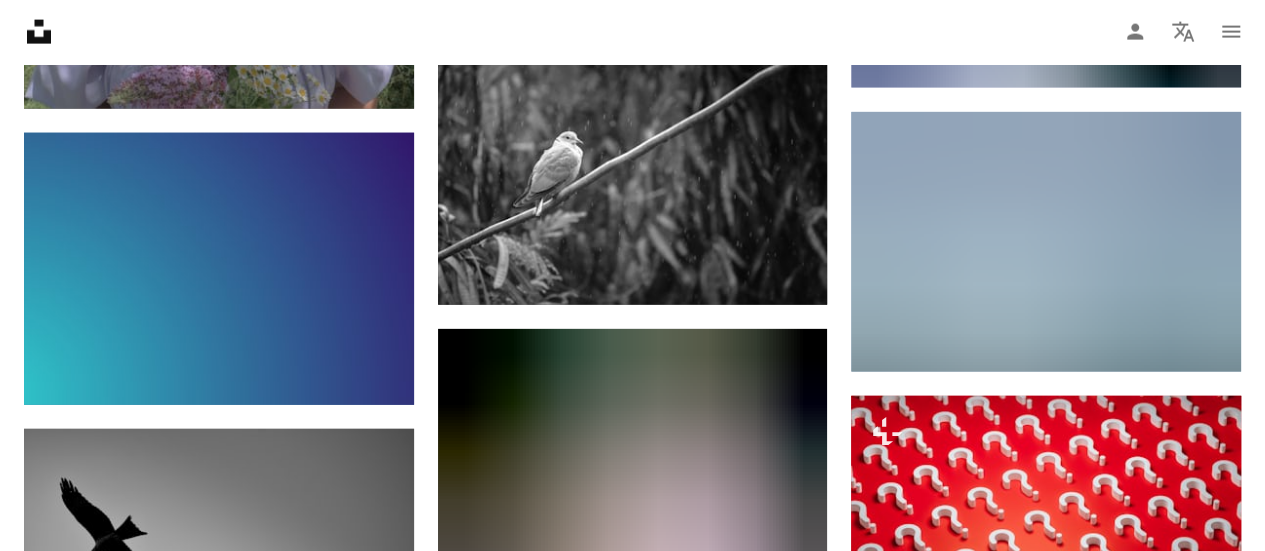 scroll, scrollTop: 25700, scrollLeft: 0, axis: vertical 